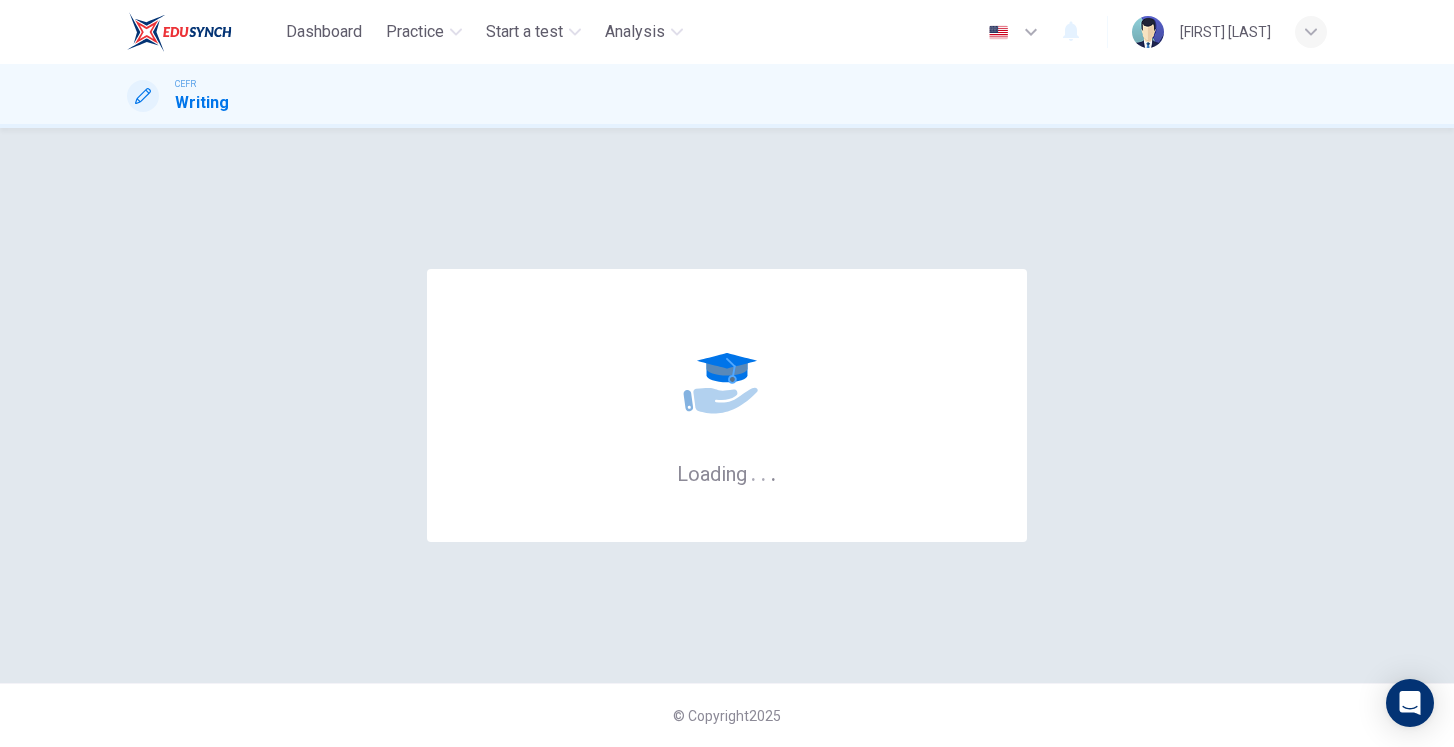 scroll, scrollTop: 0, scrollLeft: 0, axis: both 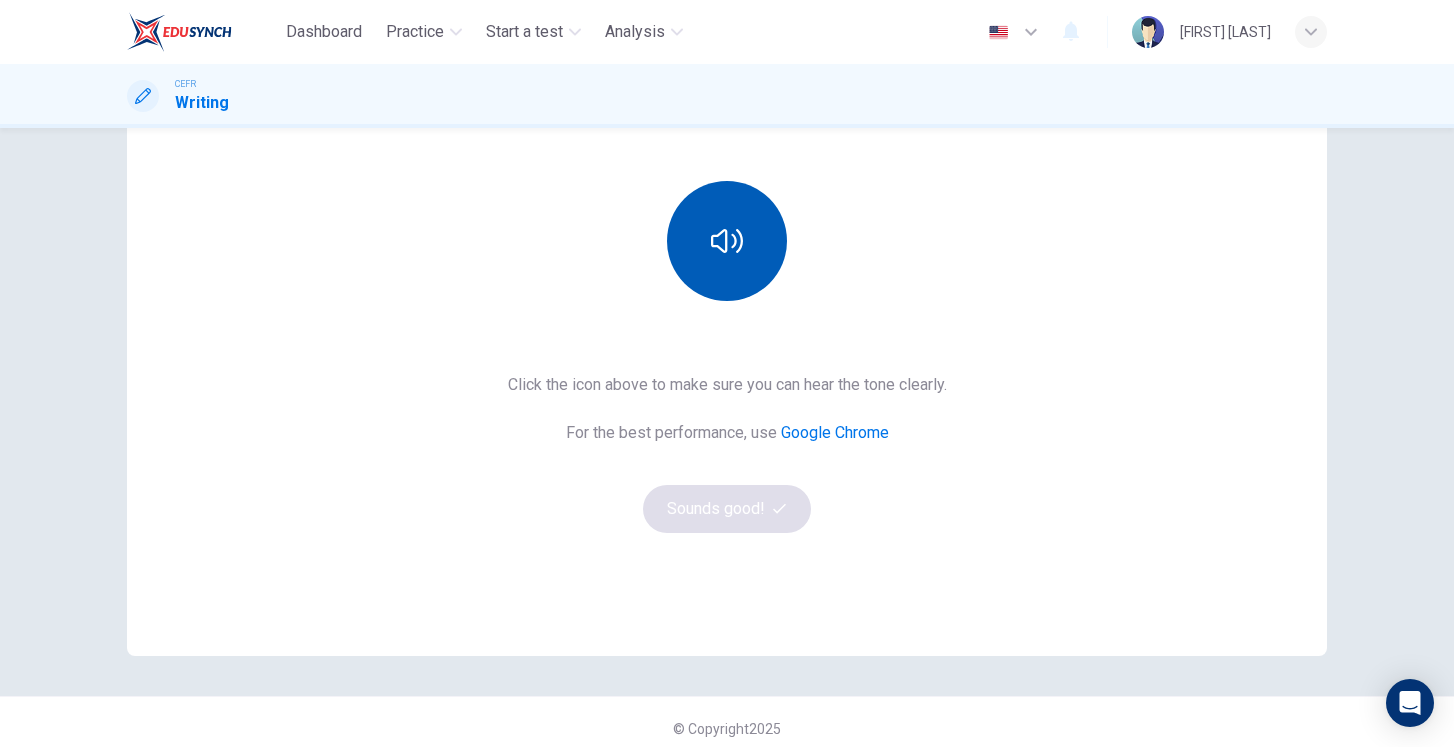 click at bounding box center [727, 241] 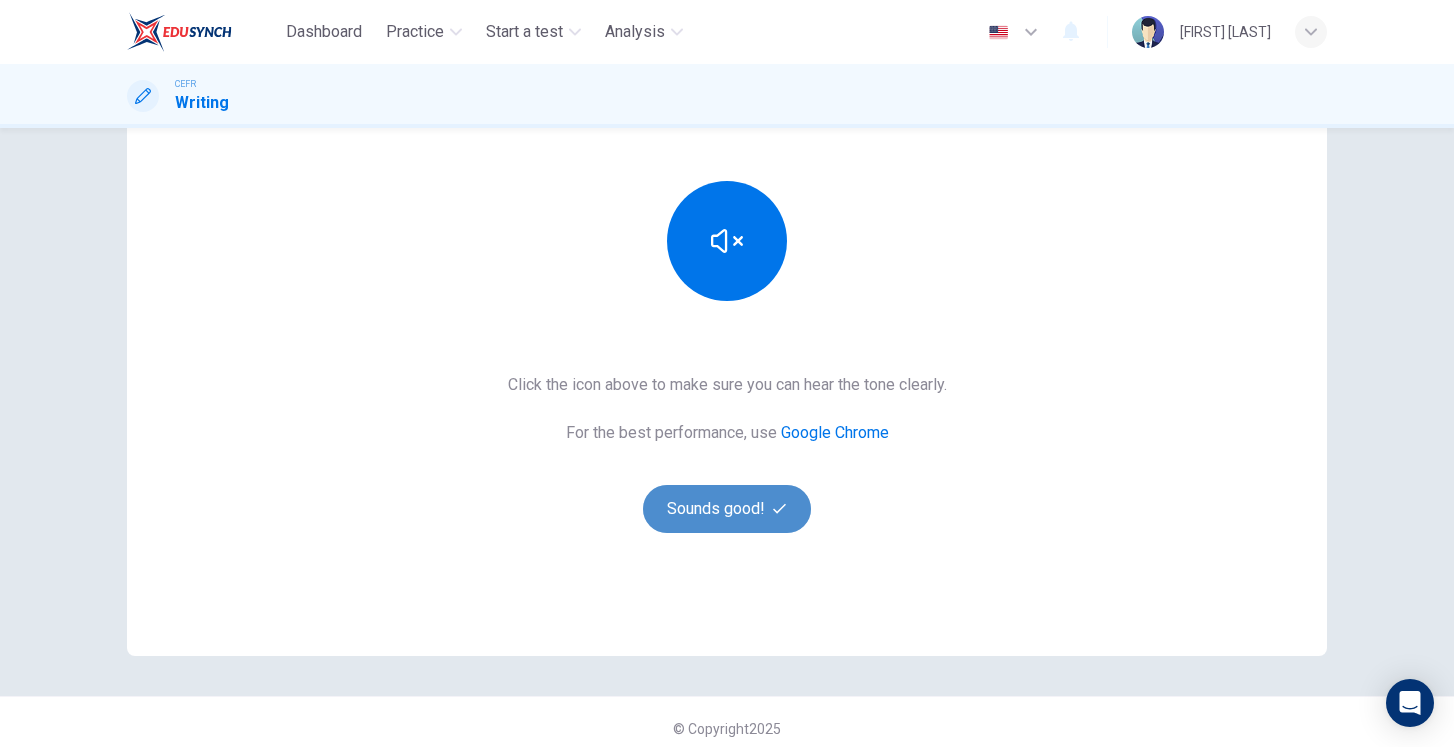 click on "Sounds good!" at bounding box center [727, 509] 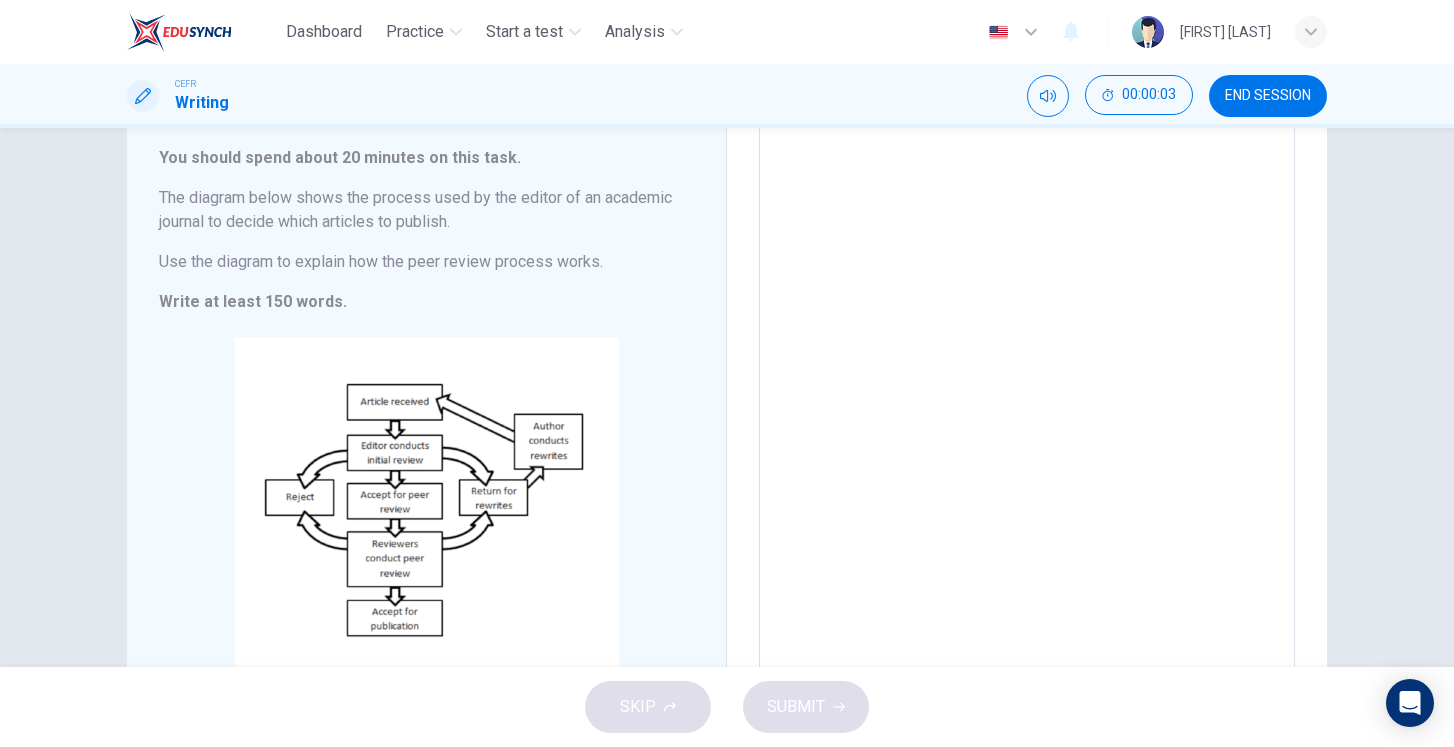 scroll, scrollTop: 135, scrollLeft: 0, axis: vertical 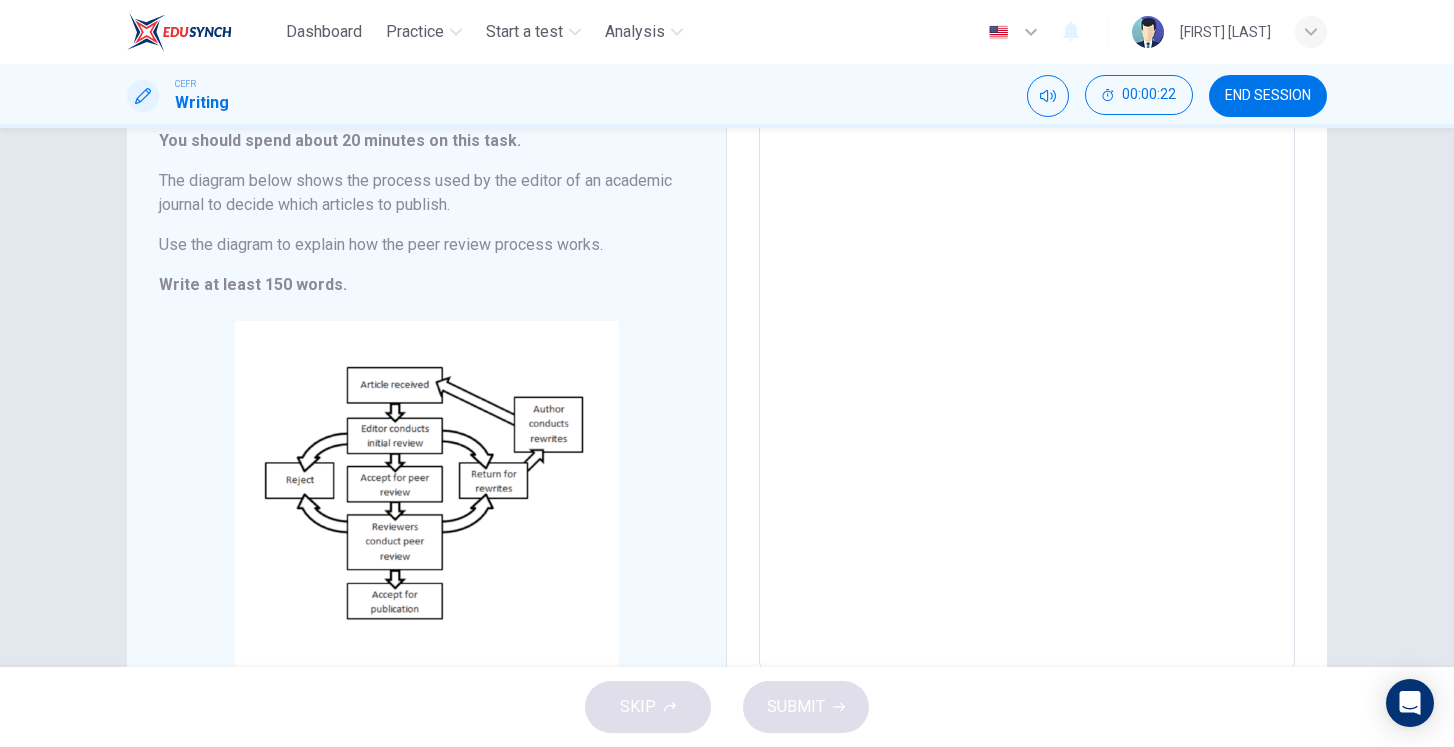 click at bounding box center [1027, 387] 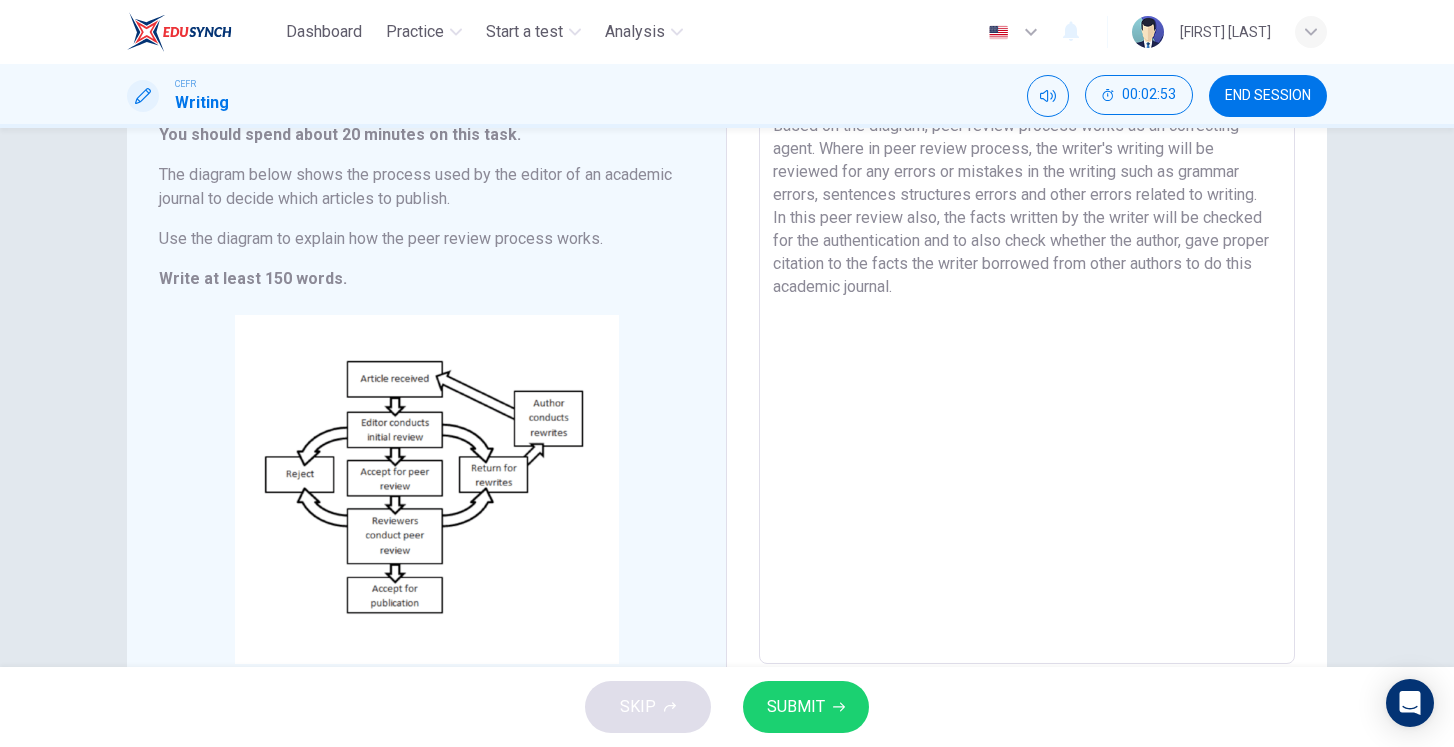 scroll, scrollTop: 145, scrollLeft: 0, axis: vertical 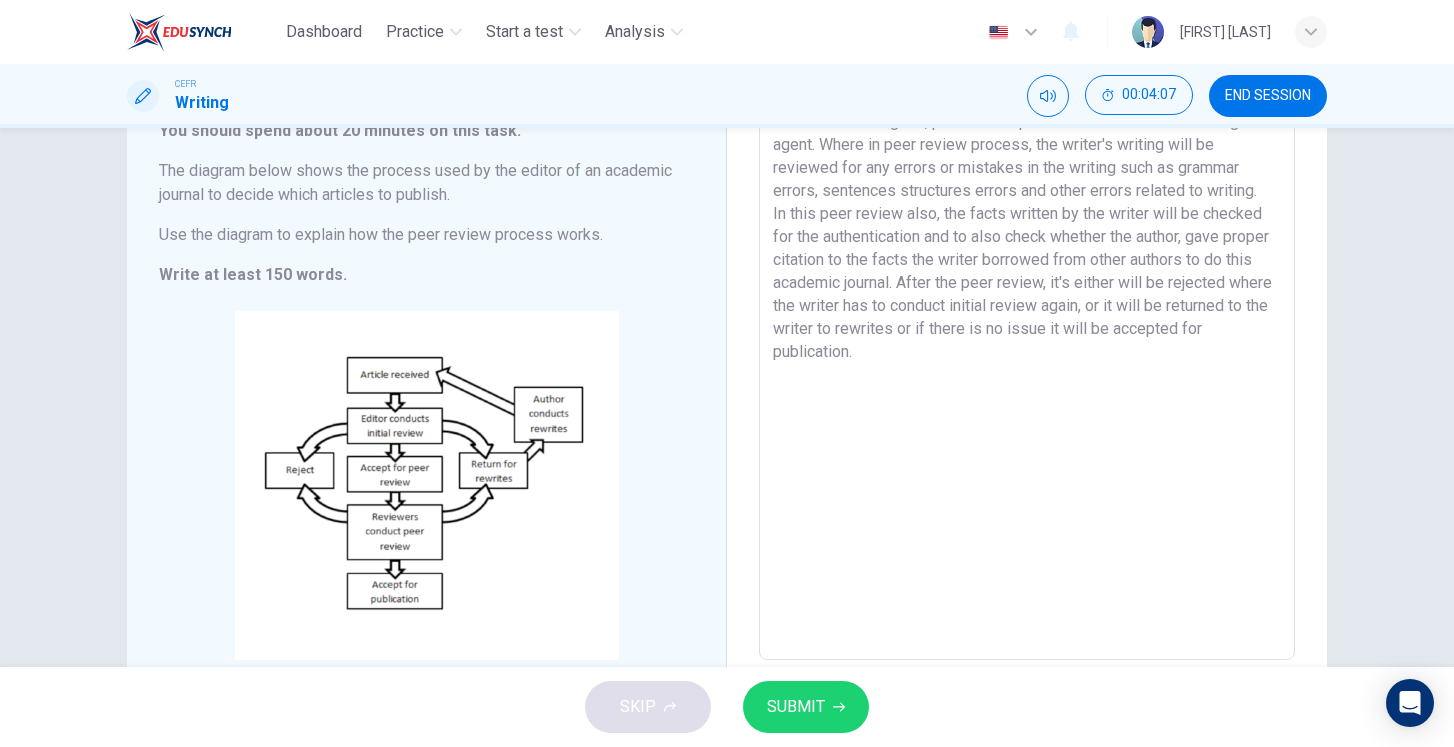 type on "Based on the diagram, peer review process works as an correcting agent. Where in peer review process, the writer's writing will be reviewed for any errors or mistakes in the writing such as grammar errors, sentences structures errors and other errors related to writing. In this peer review also, the facts written by the writer will be checked for the authentication and to also check whether the author, gave proper citation to the facts the writer borrowed from other authors to do this academic journal. After the peer review, it's either will be rejected where the writer has to conduct initial review again, or it will be returned to the writer to rewrites or if there is no issue it will be accepted for publication." 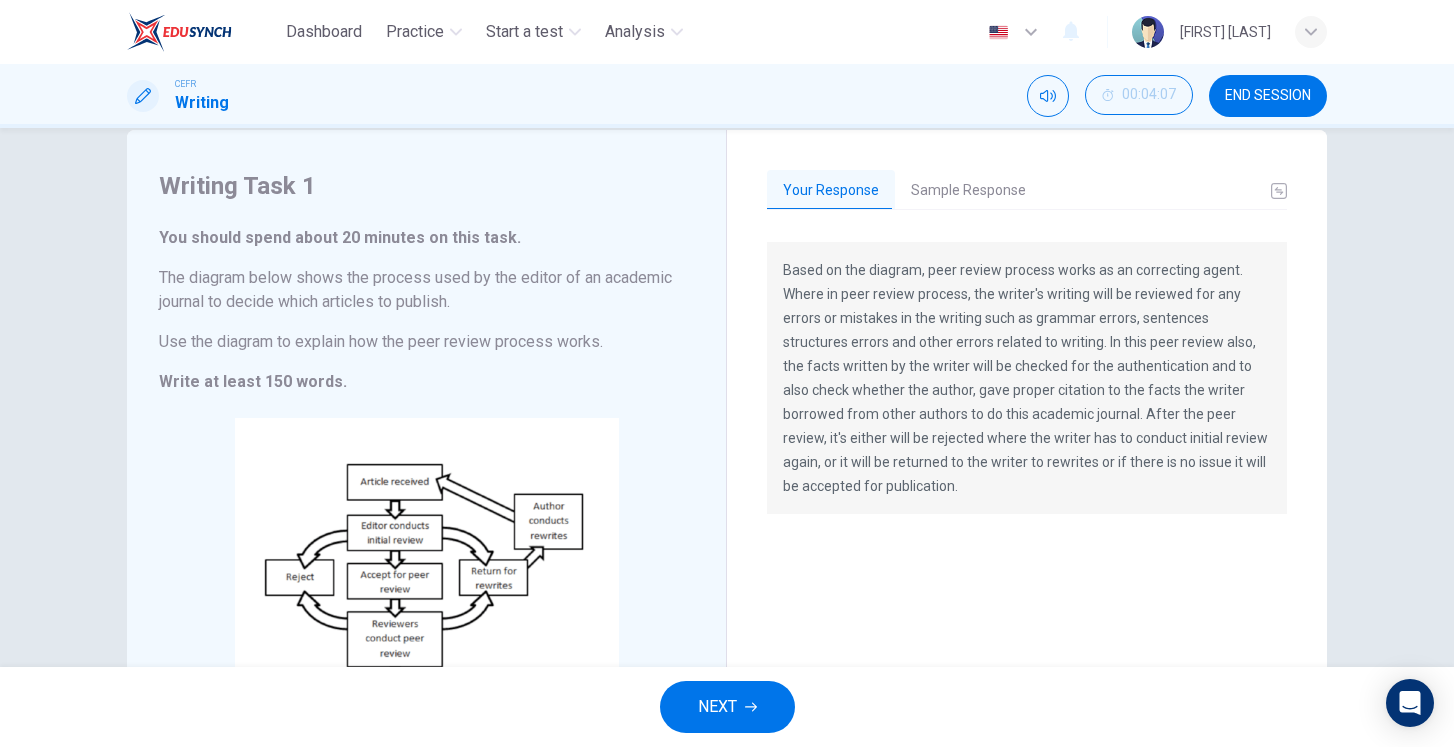 scroll, scrollTop: 0, scrollLeft: 0, axis: both 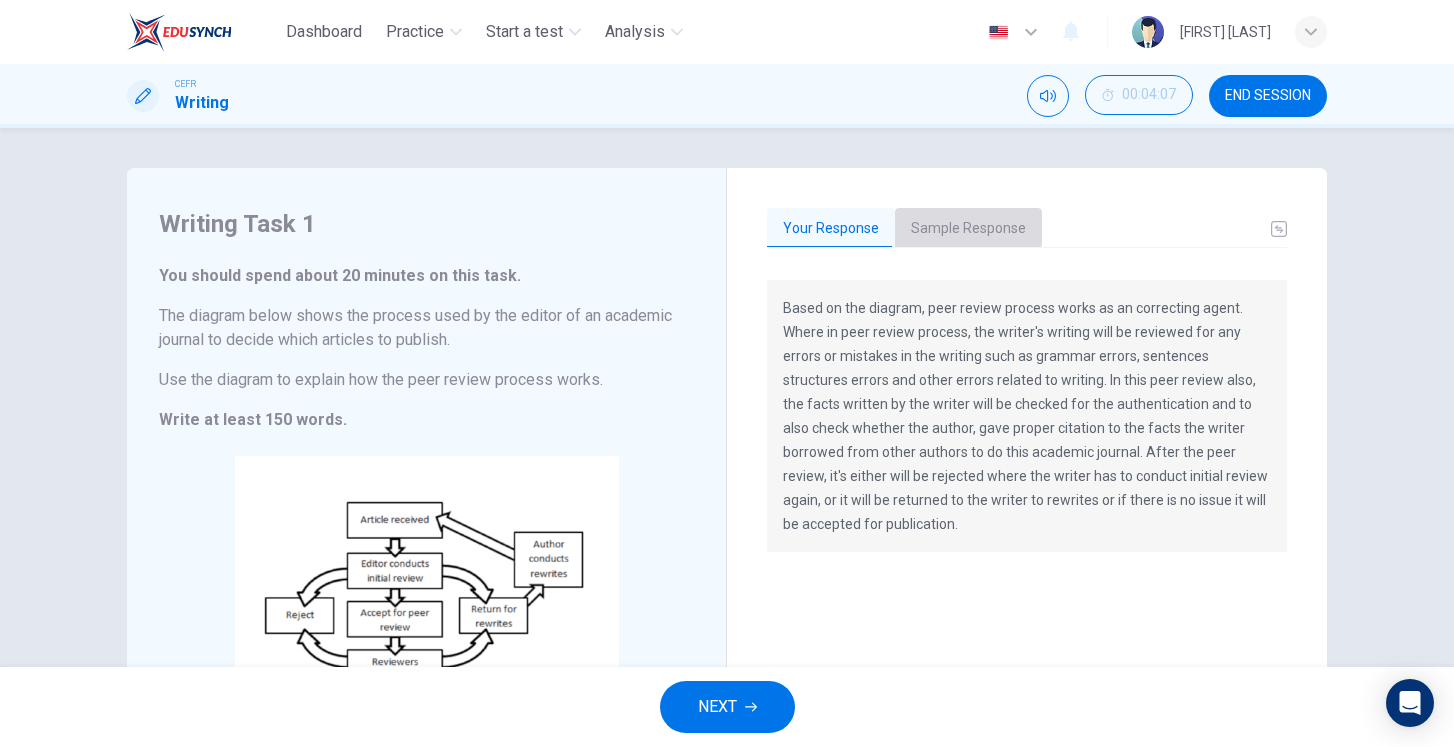 click on "Sample Response" at bounding box center (968, 229) 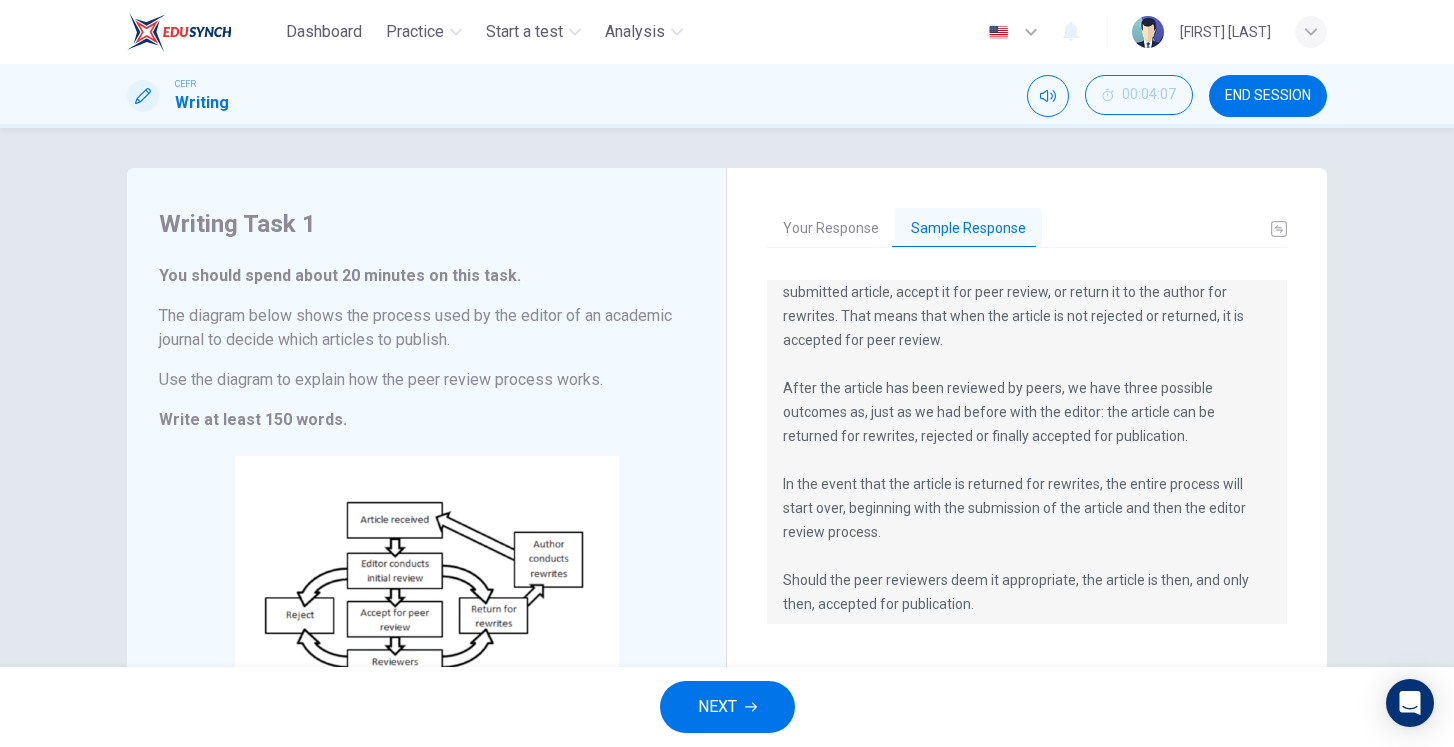 scroll, scrollTop: 120, scrollLeft: 0, axis: vertical 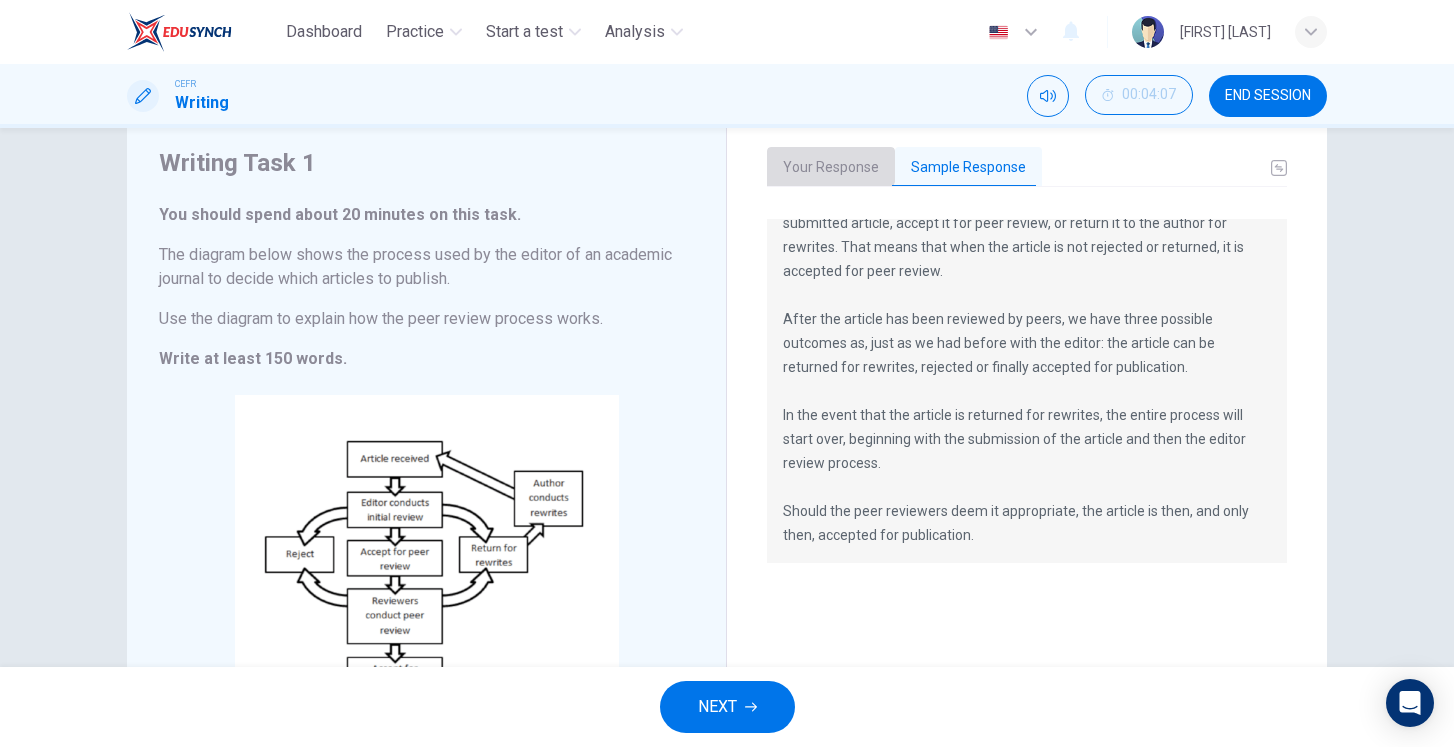 click on "Your Response" at bounding box center [831, 168] 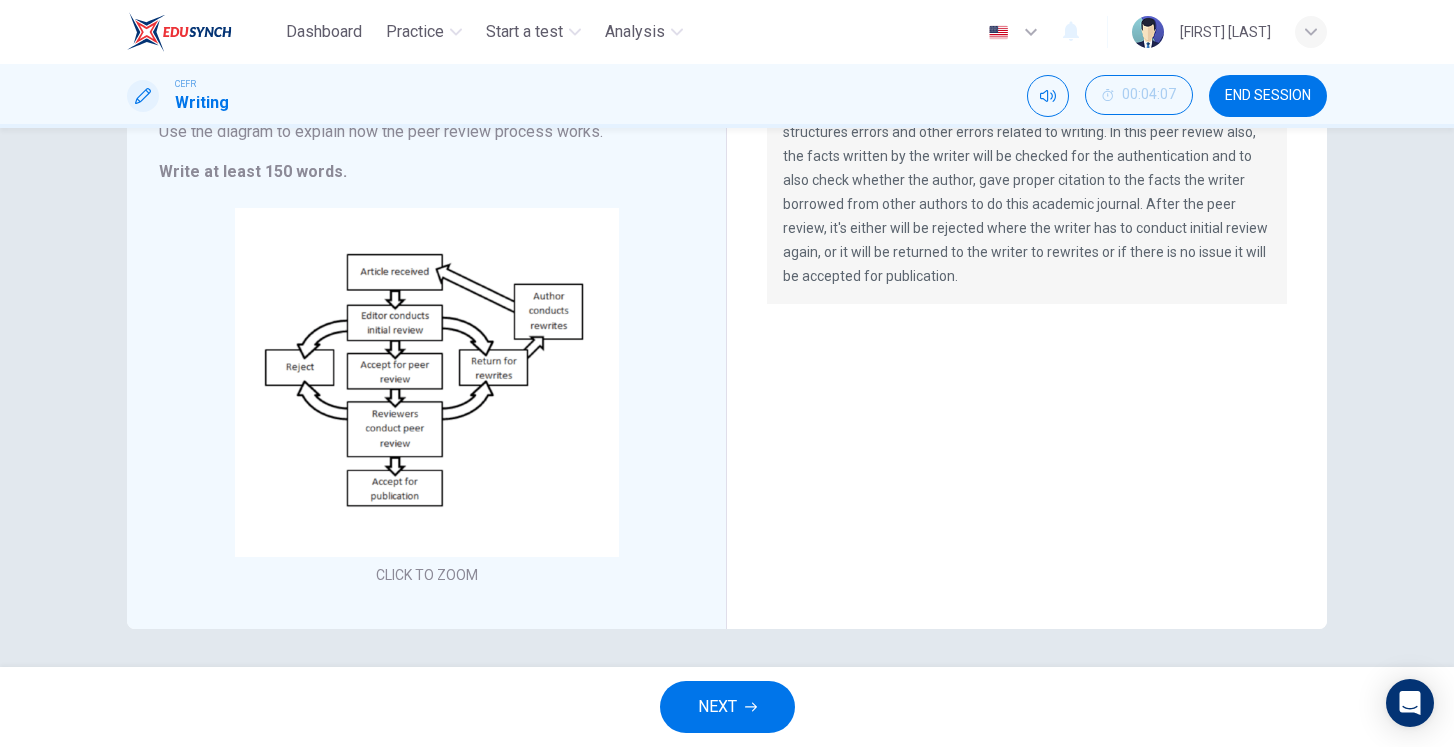 scroll, scrollTop: 250, scrollLeft: 0, axis: vertical 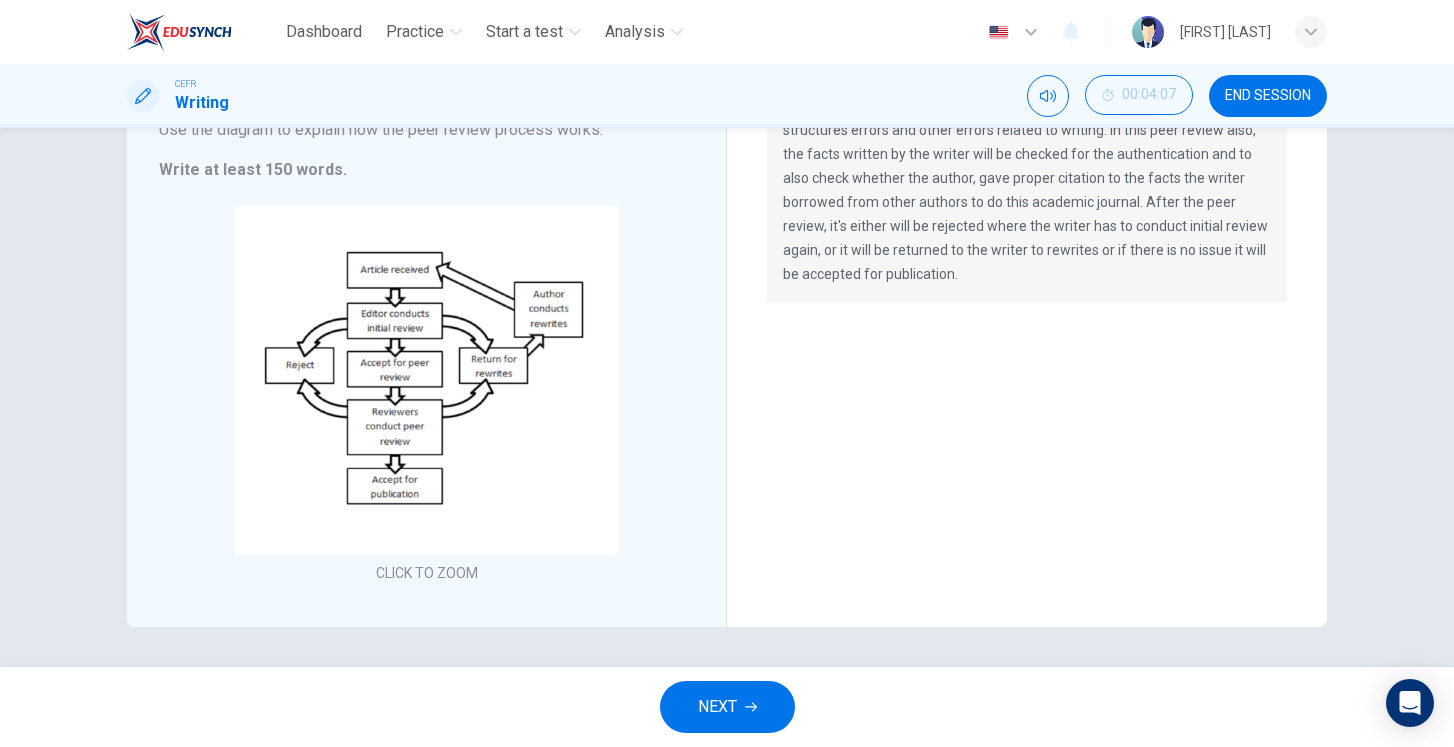 click on "NEXT" at bounding box center [717, 707] 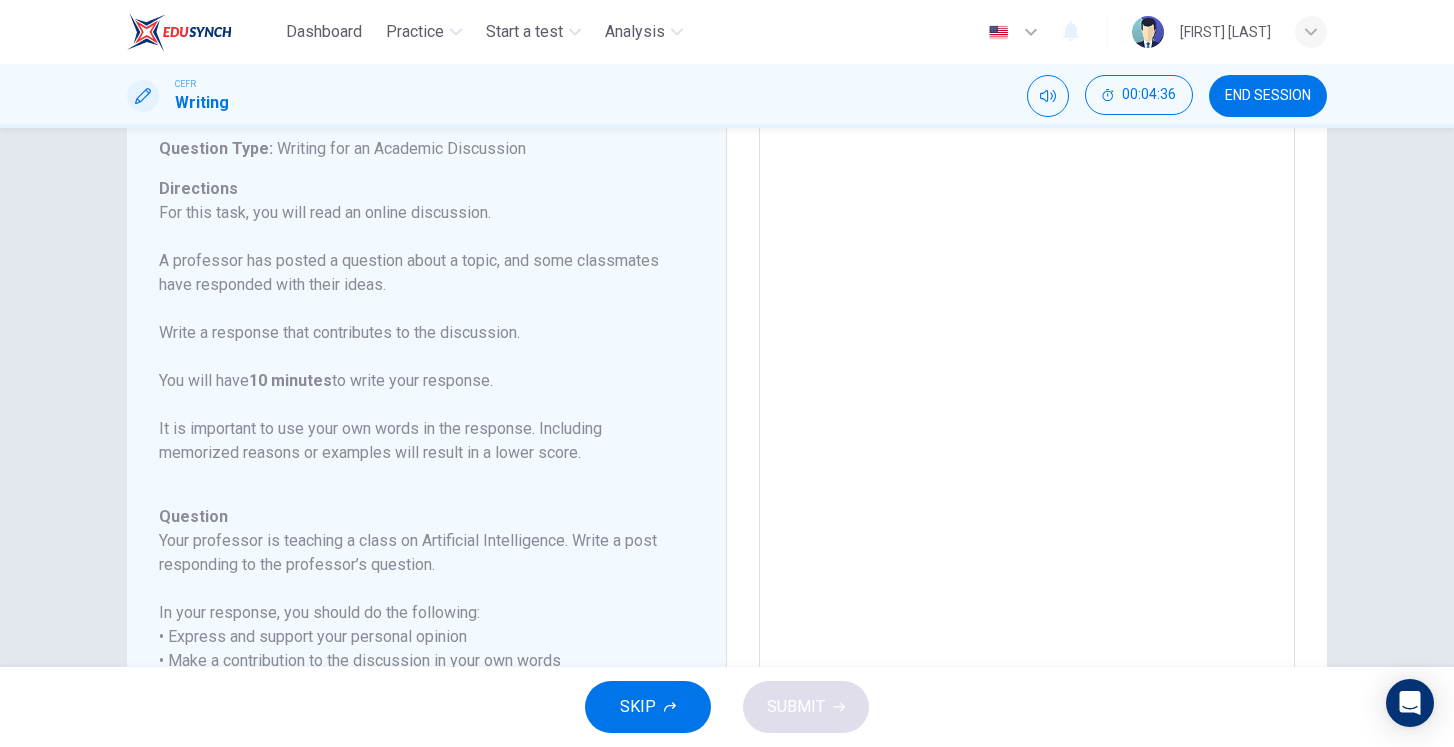 scroll, scrollTop: 84, scrollLeft: 0, axis: vertical 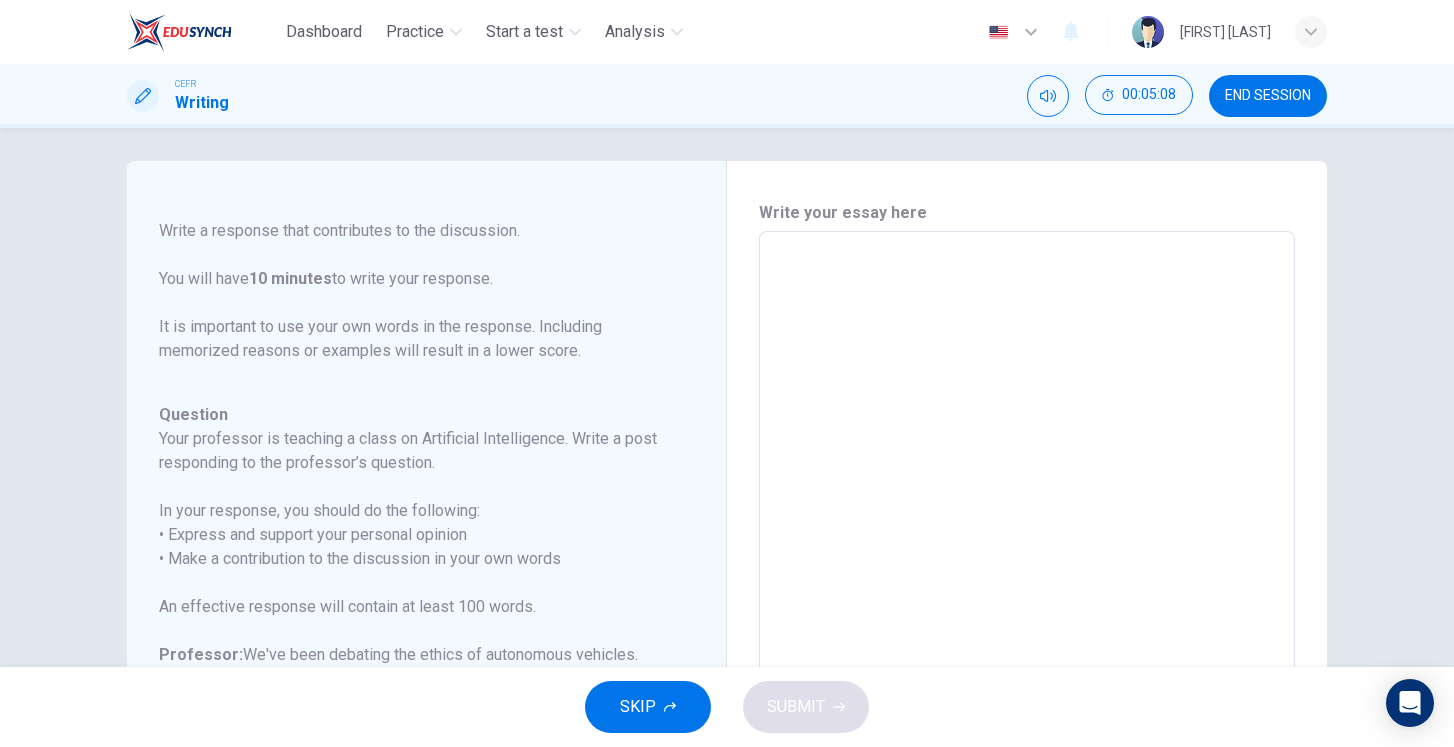 click at bounding box center [1027, 565] 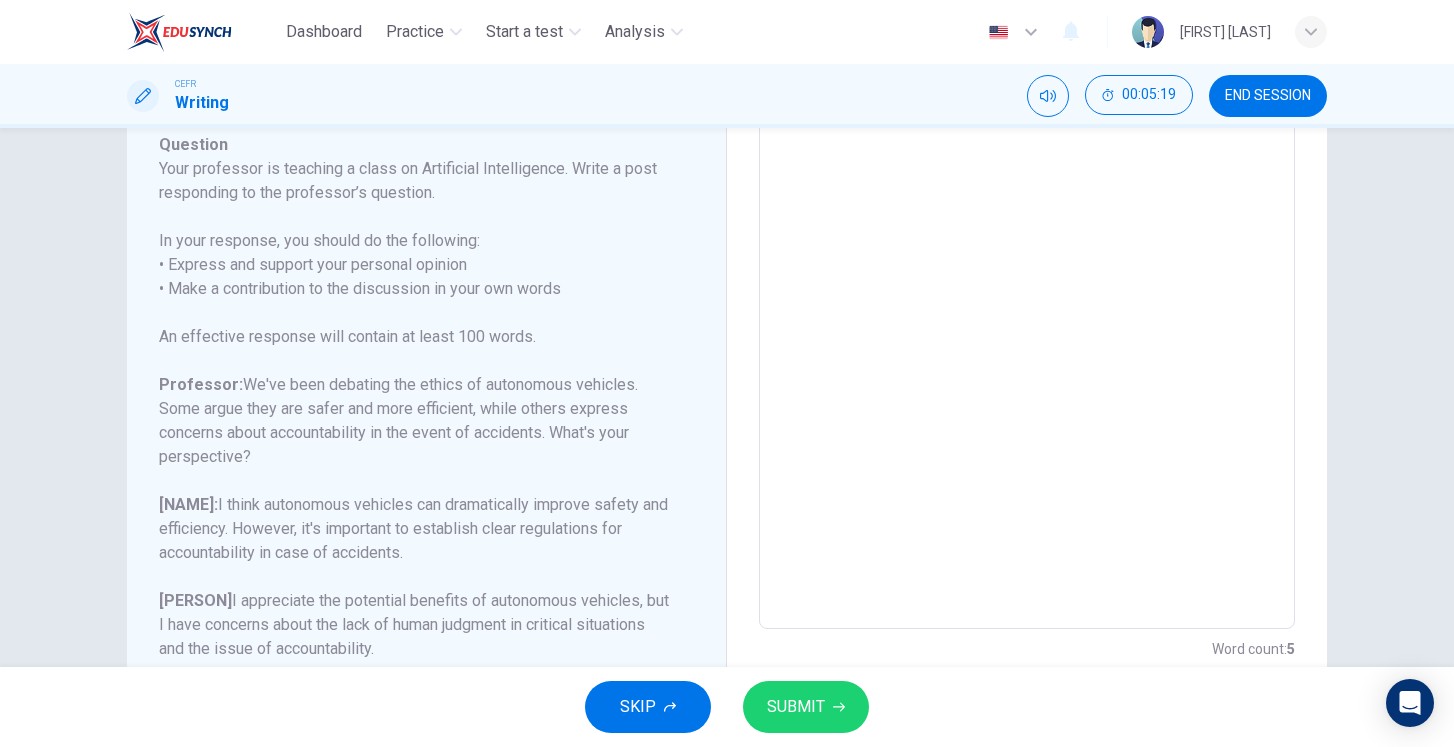 scroll, scrollTop: 278, scrollLeft: 0, axis: vertical 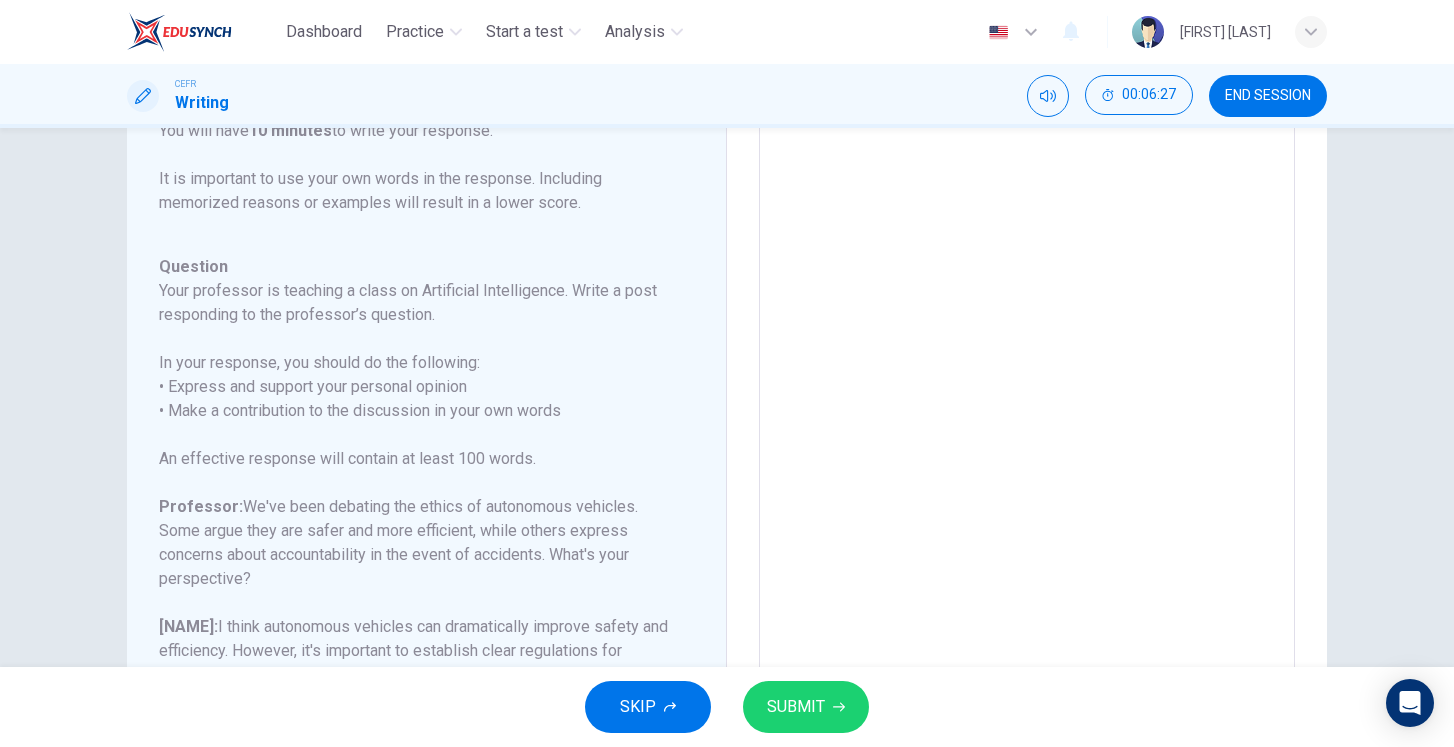 drag, startPoint x: 157, startPoint y: 279, endPoint x: 286, endPoint y: 510, distance: 264.57892 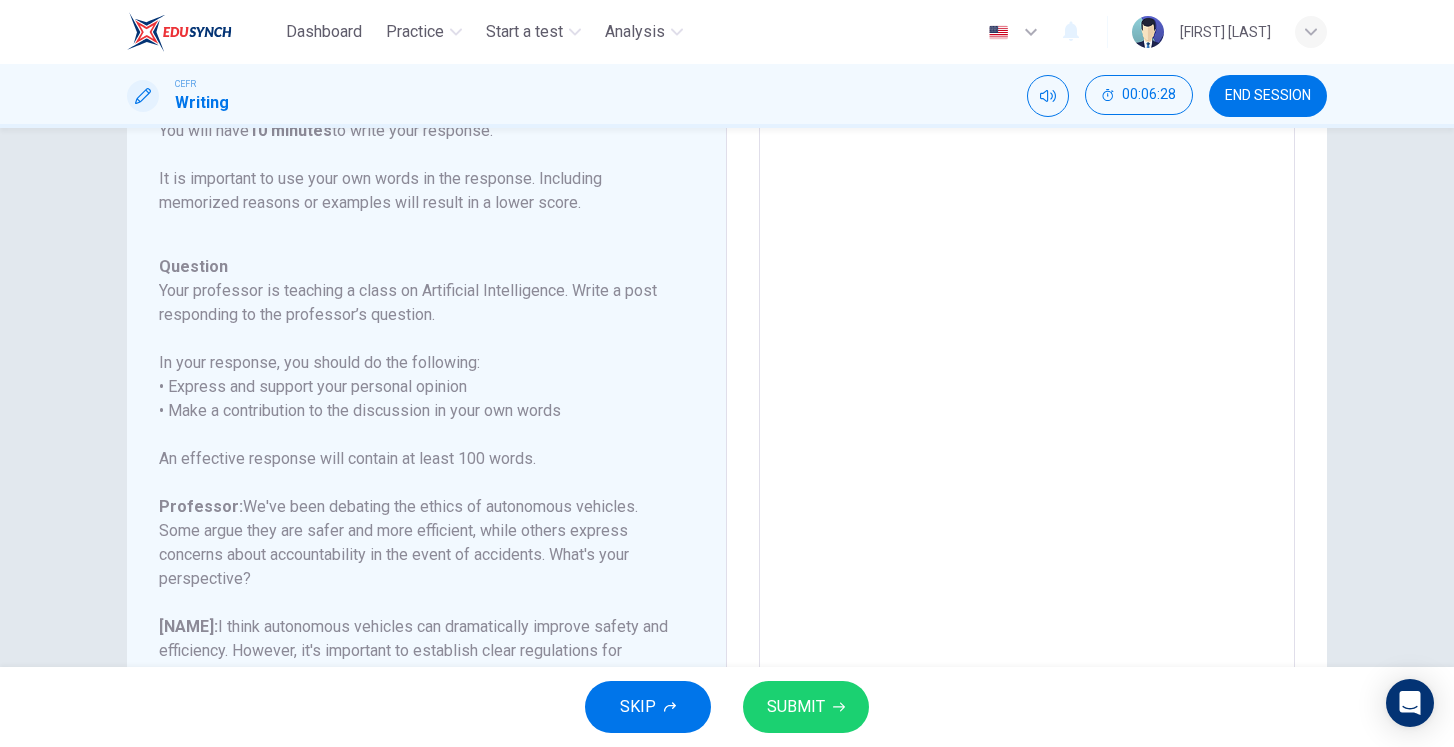 drag, startPoint x: 162, startPoint y: 266, endPoint x: 255, endPoint y: 379, distance: 146.34889 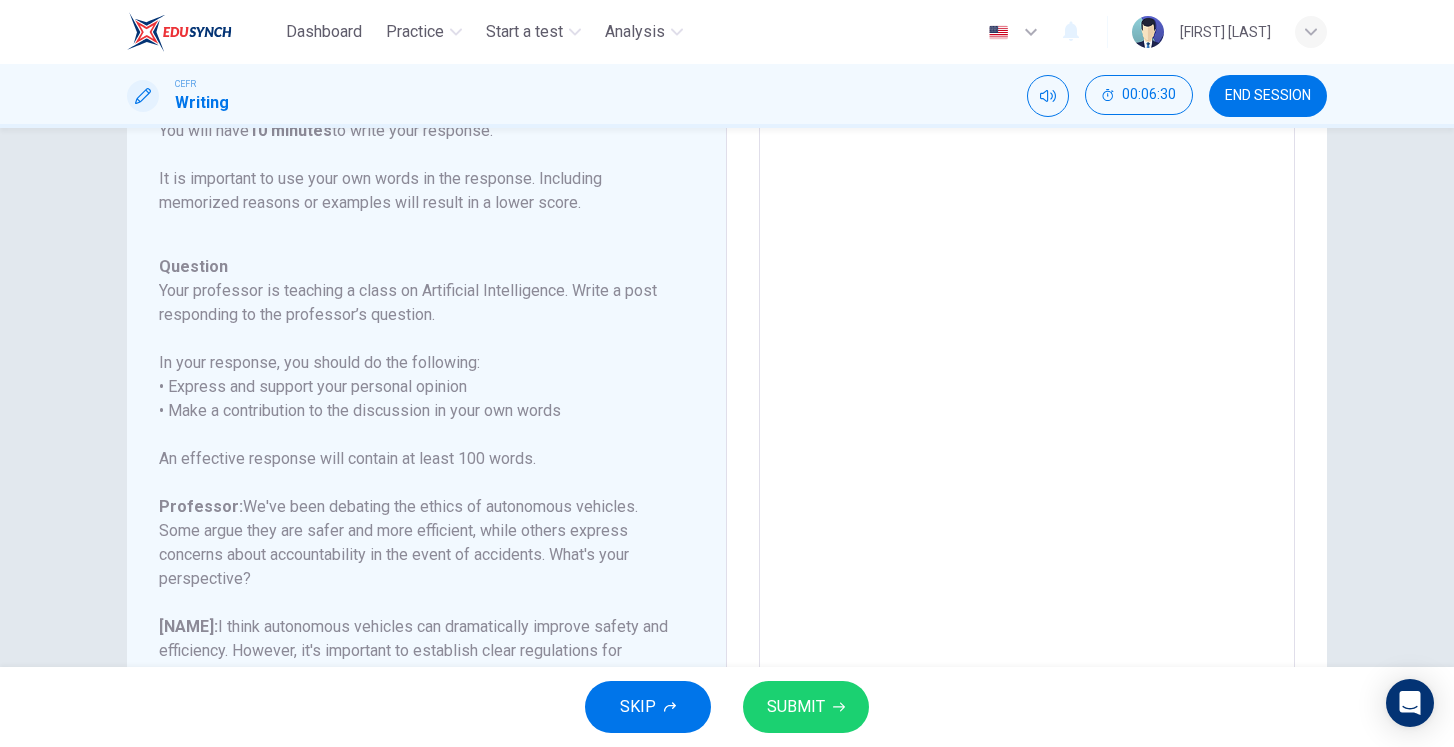 drag, startPoint x: 161, startPoint y: 263, endPoint x: 198, endPoint y: 273, distance: 38.327538 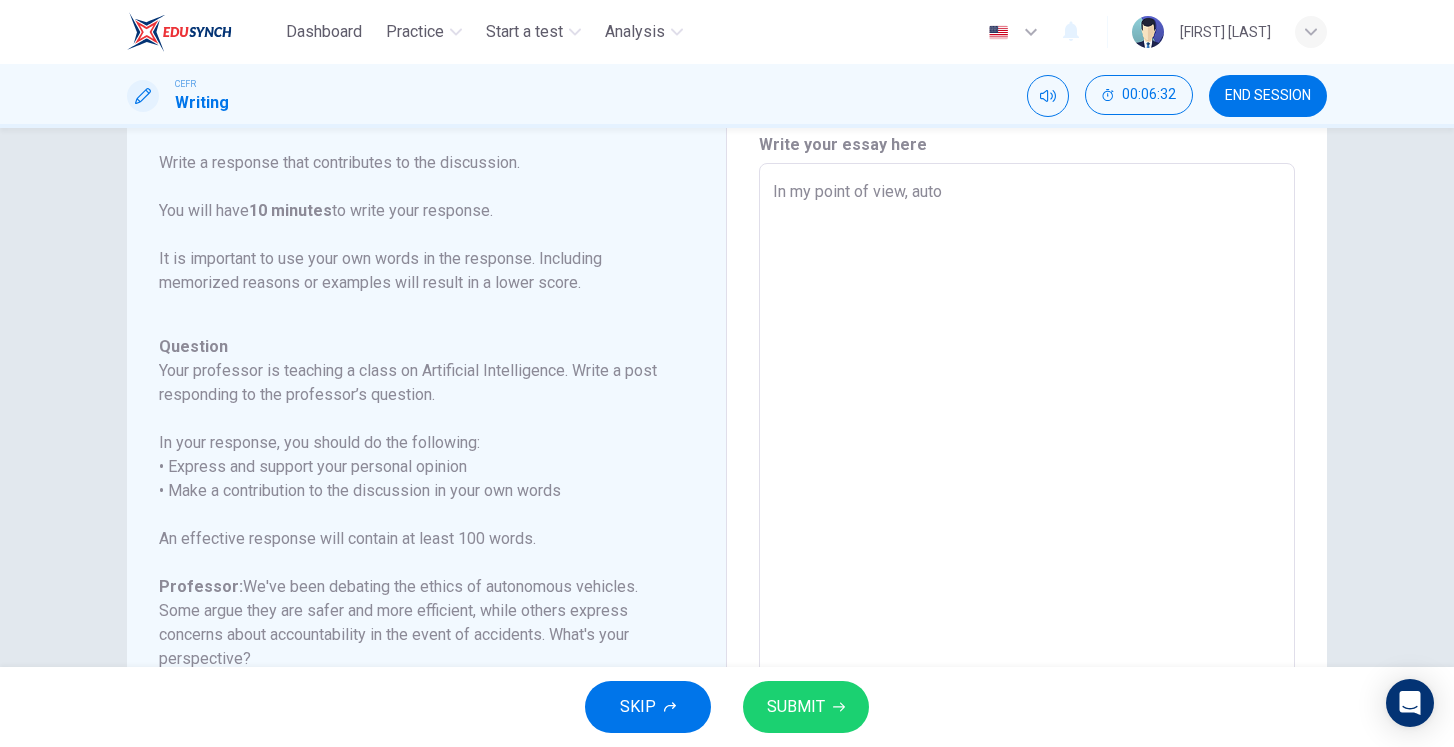 scroll, scrollTop: 69, scrollLeft: 0, axis: vertical 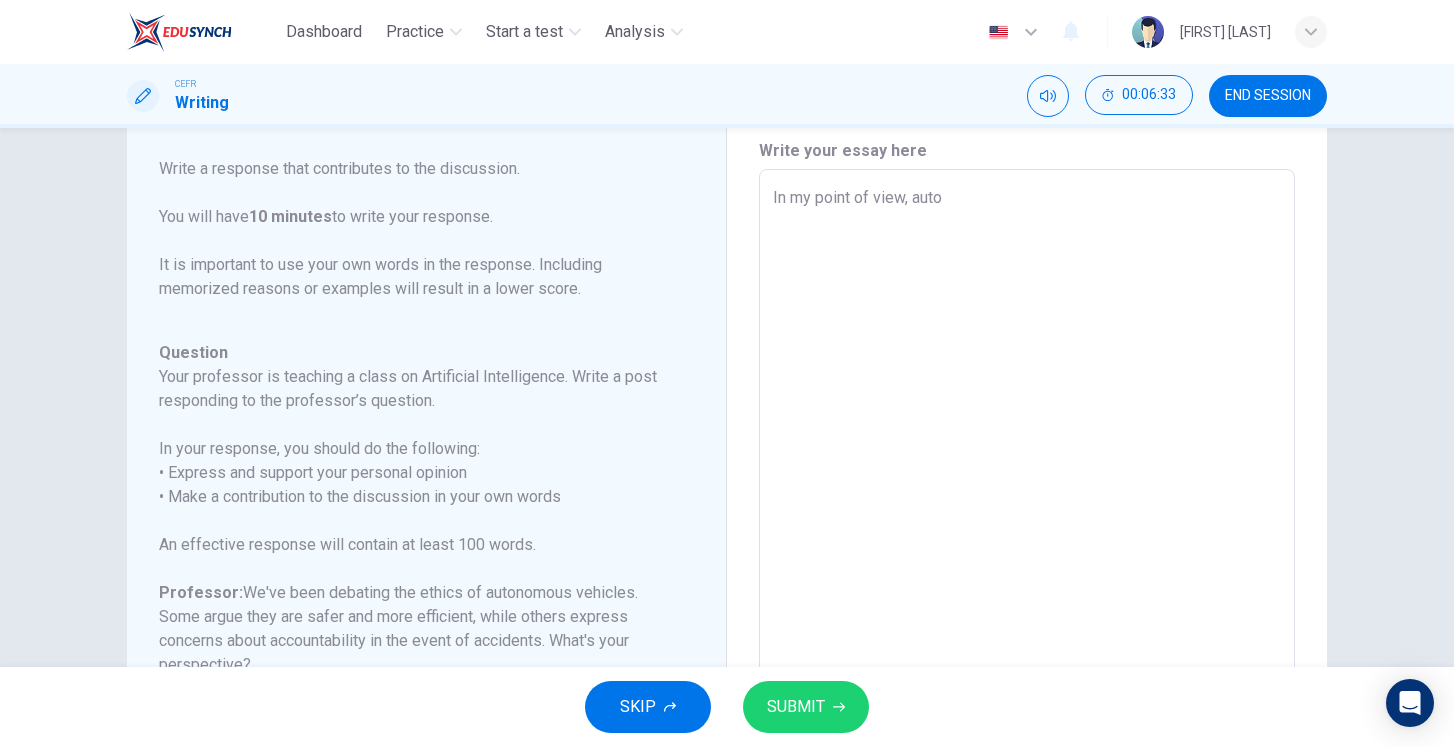 click on "In my point of view, auto" at bounding box center [1027, 503] 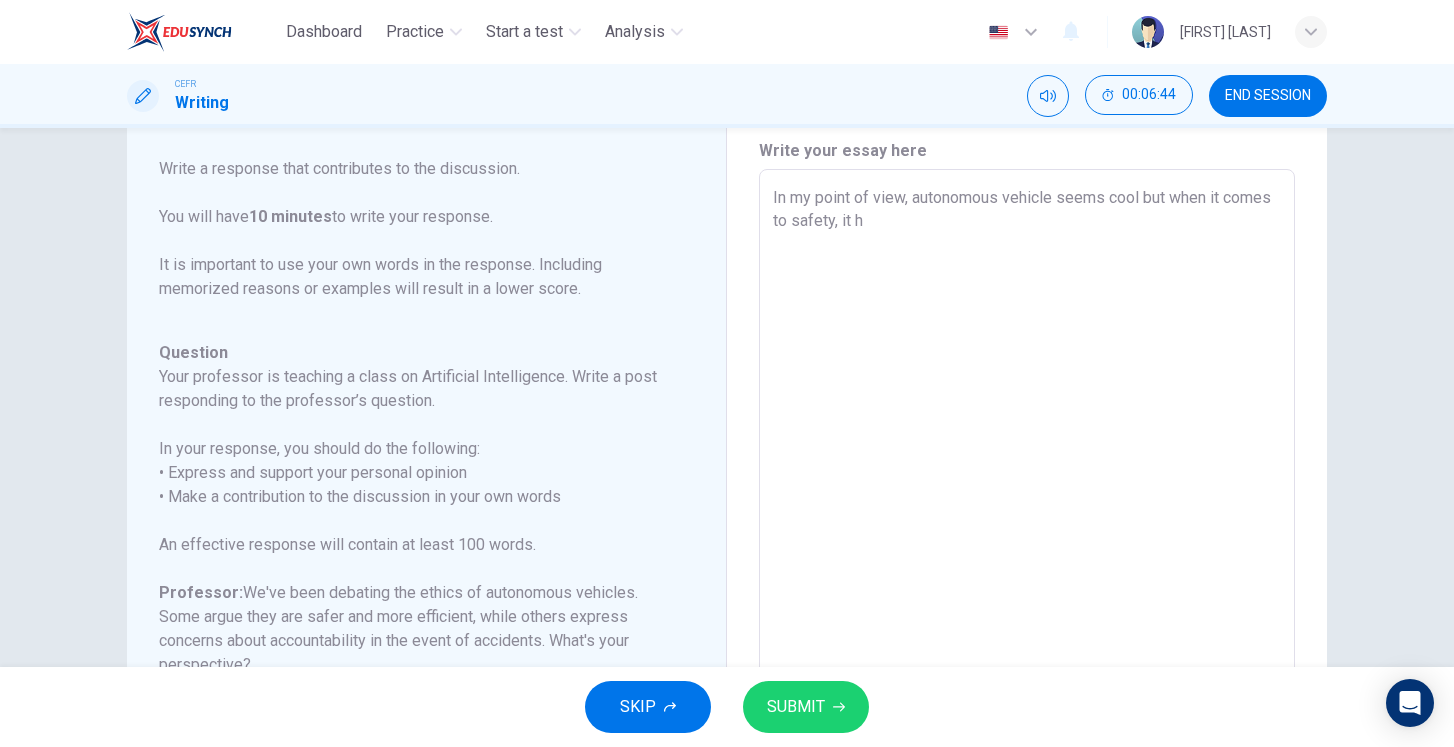 type on "In my point of view, autonomous vehicle seems cool but when it comes to safety, it ha" 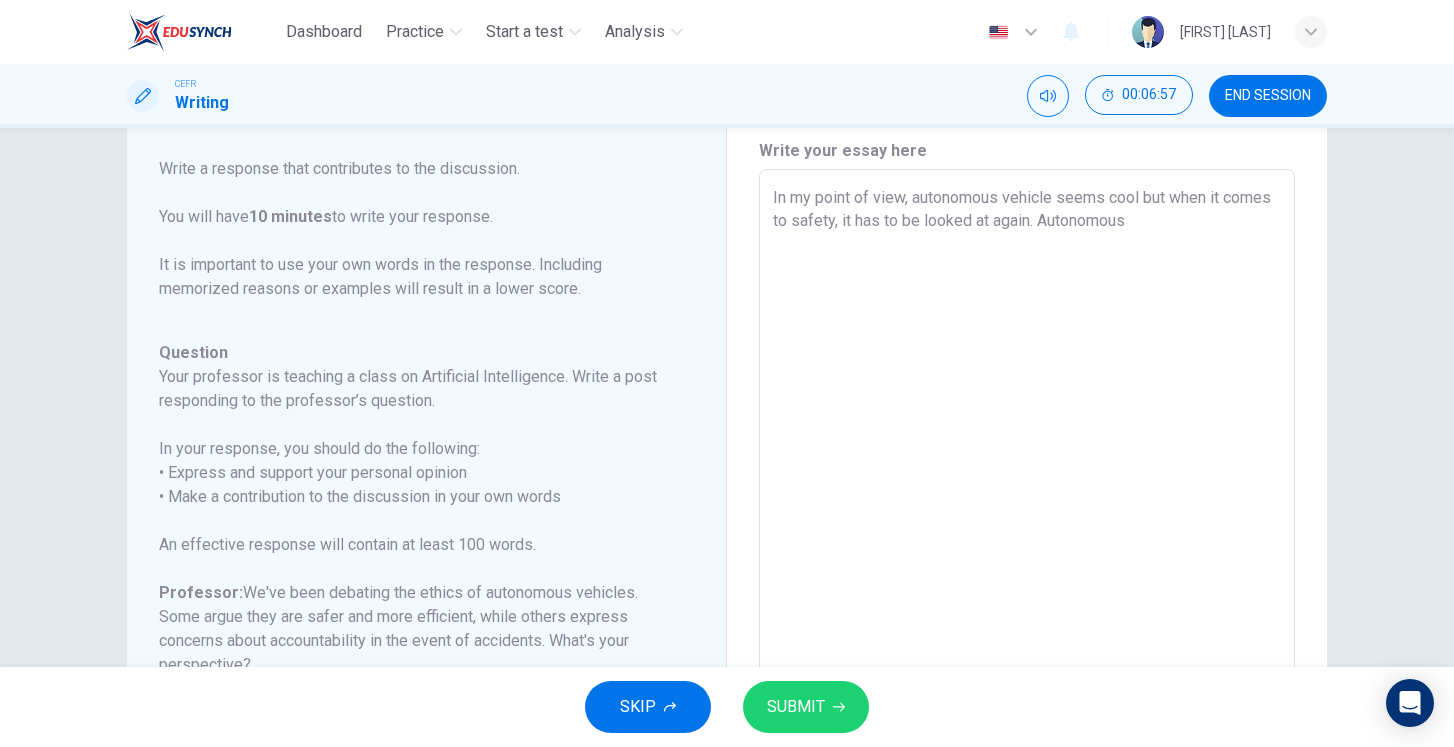 drag, startPoint x: 1231, startPoint y: 235, endPoint x: 763, endPoint y: 200, distance: 469.30695 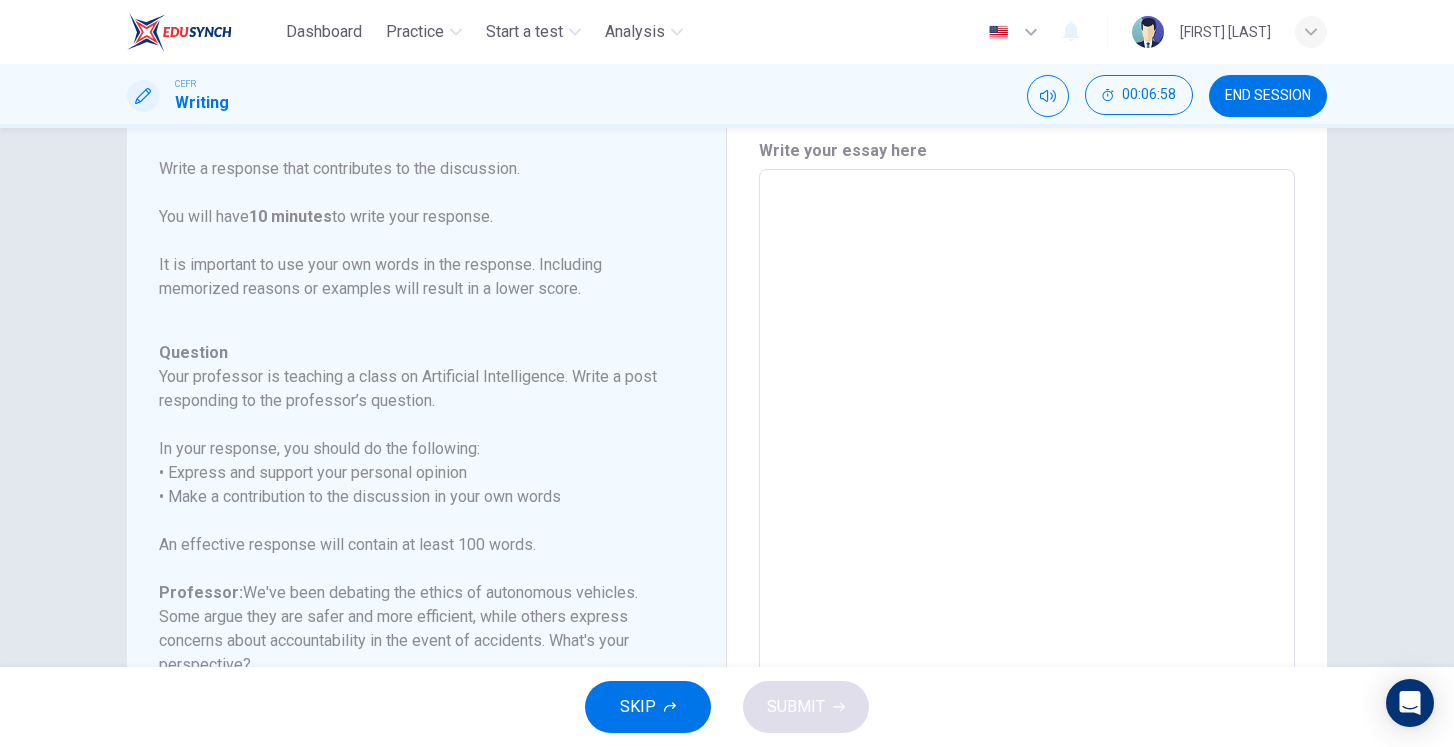 type 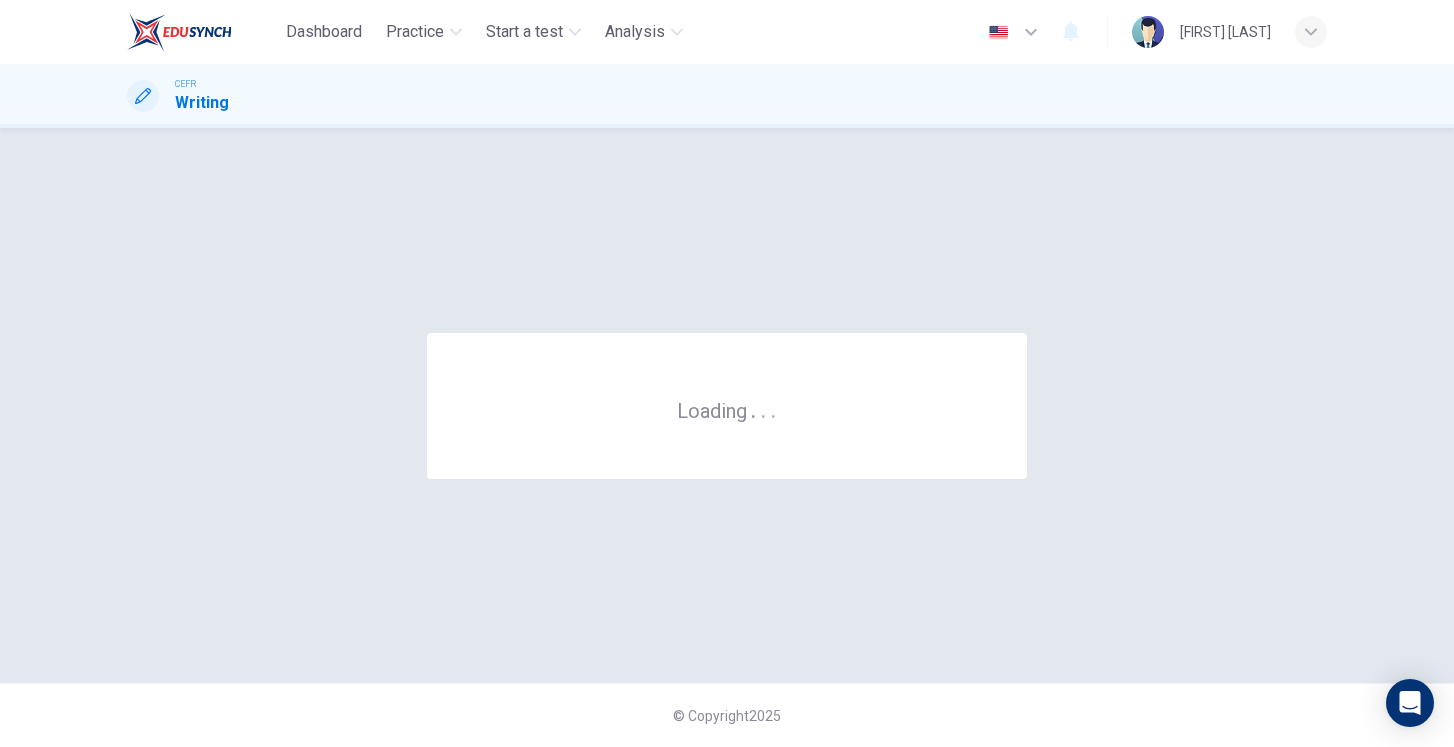scroll, scrollTop: 0, scrollLeft: 0, axis: both 